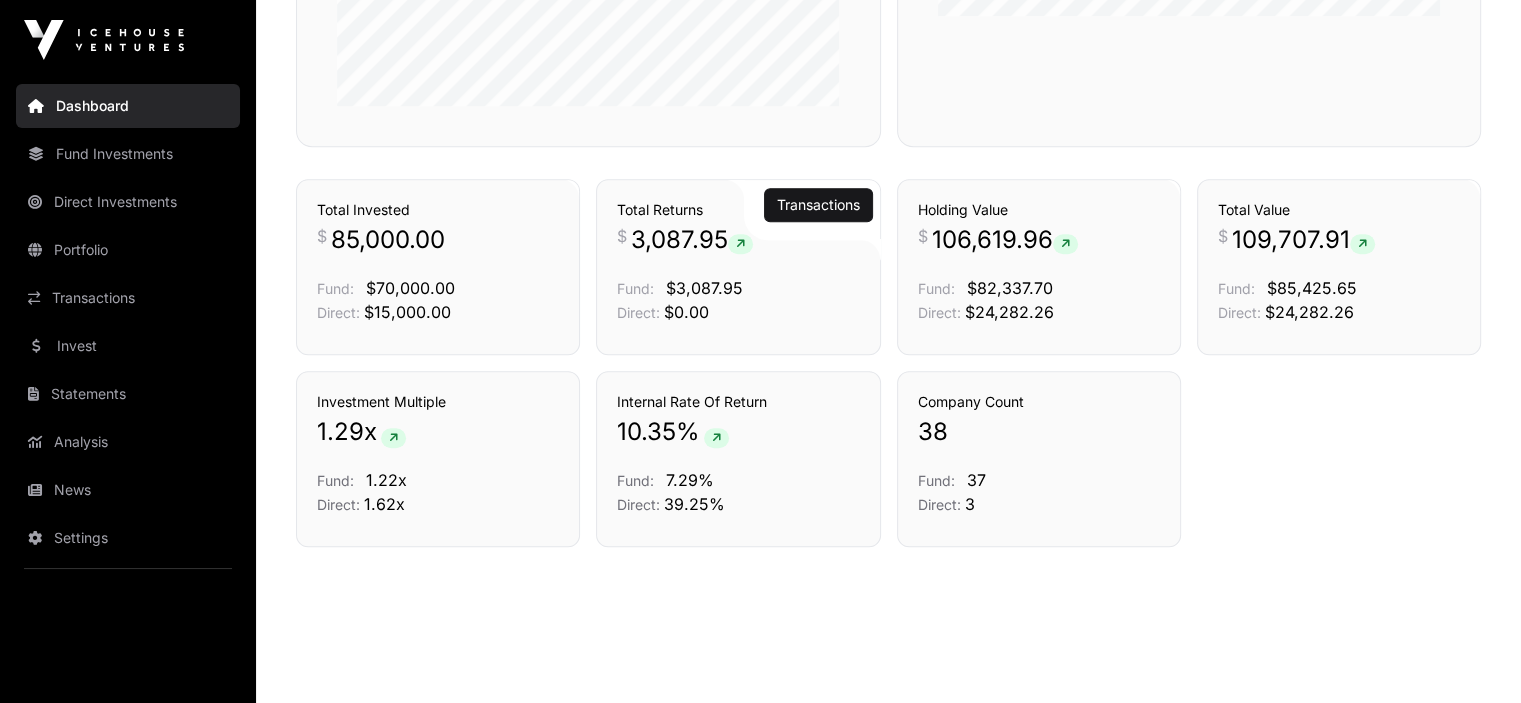 scroll, scrollTop: 1364, scrollLeft: 0, axis: vertical 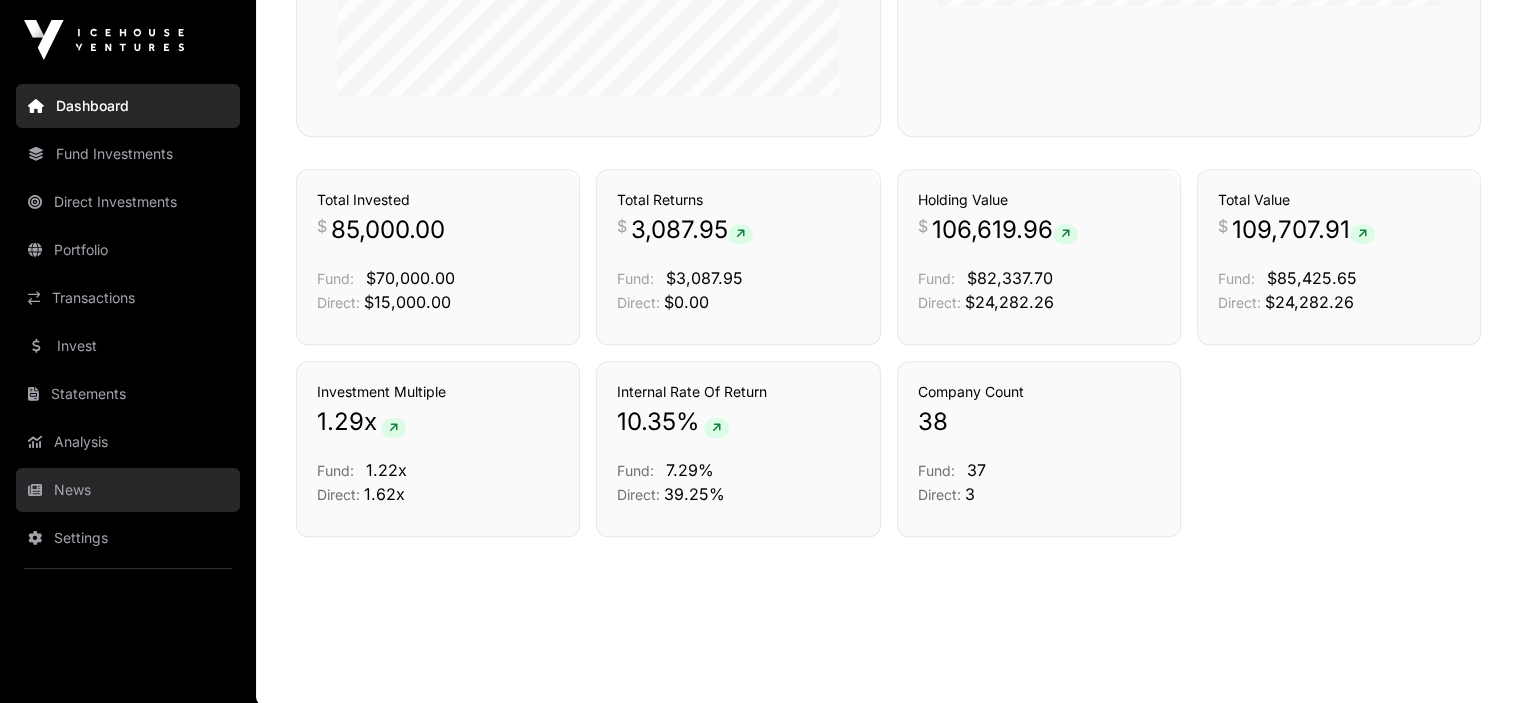 click on "News" 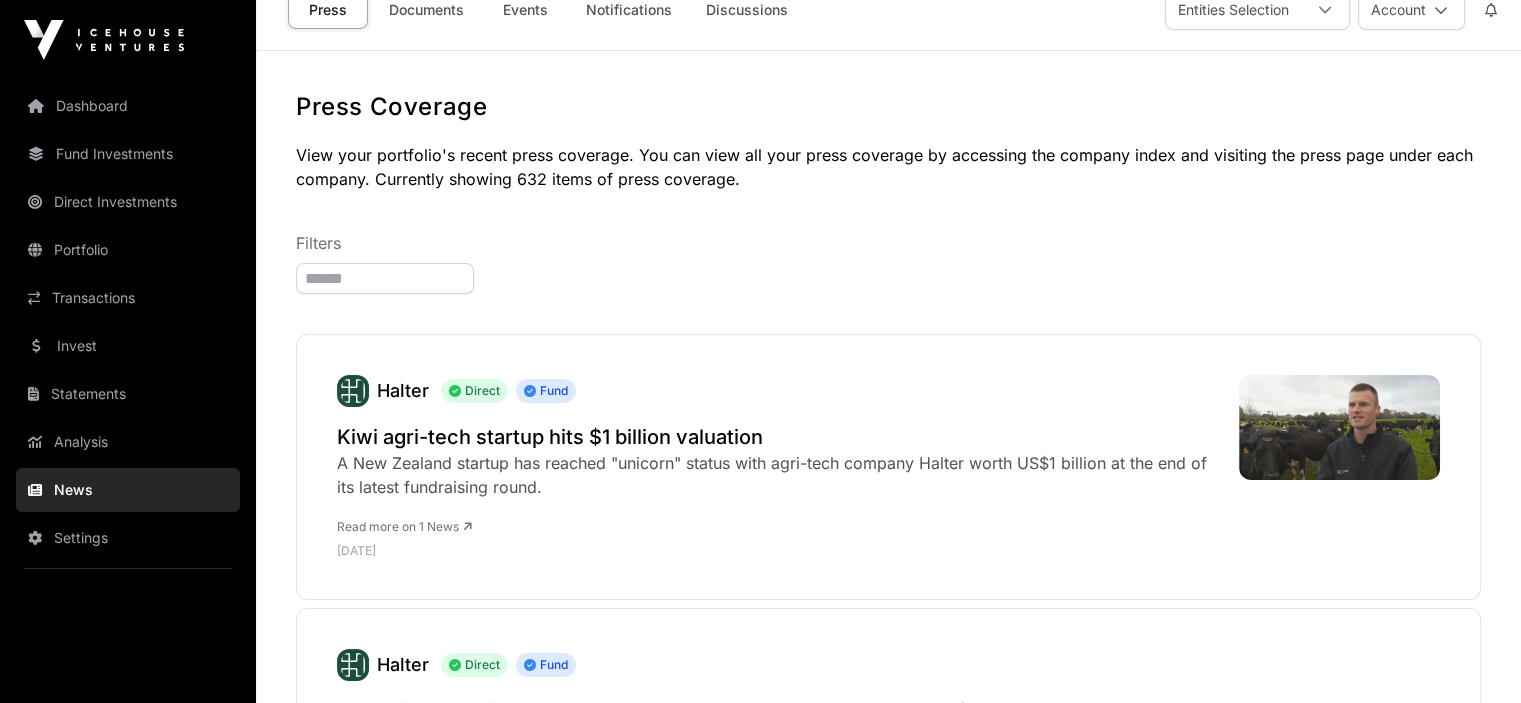 scroll, scrollTop: 0, scrollLeft: 0, axis: both 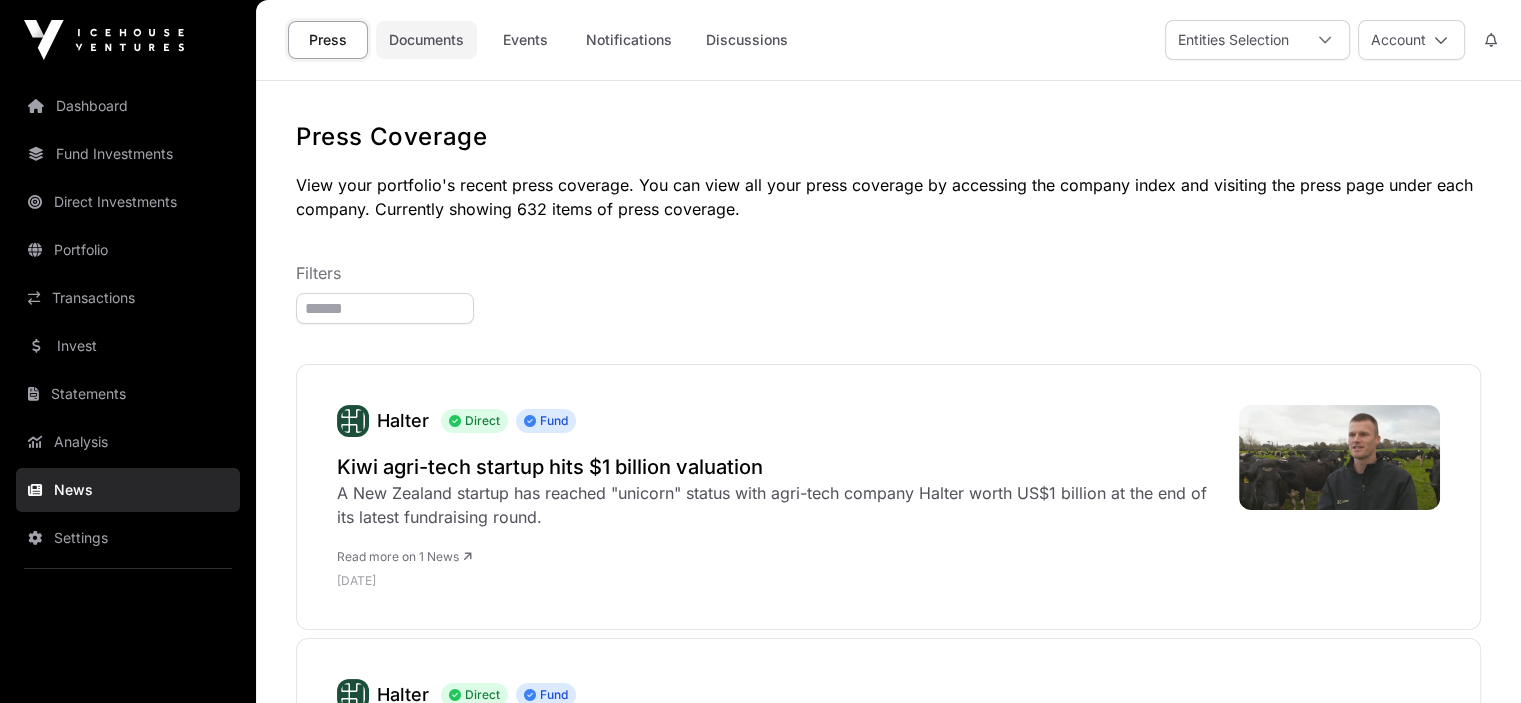 click on "Documents" 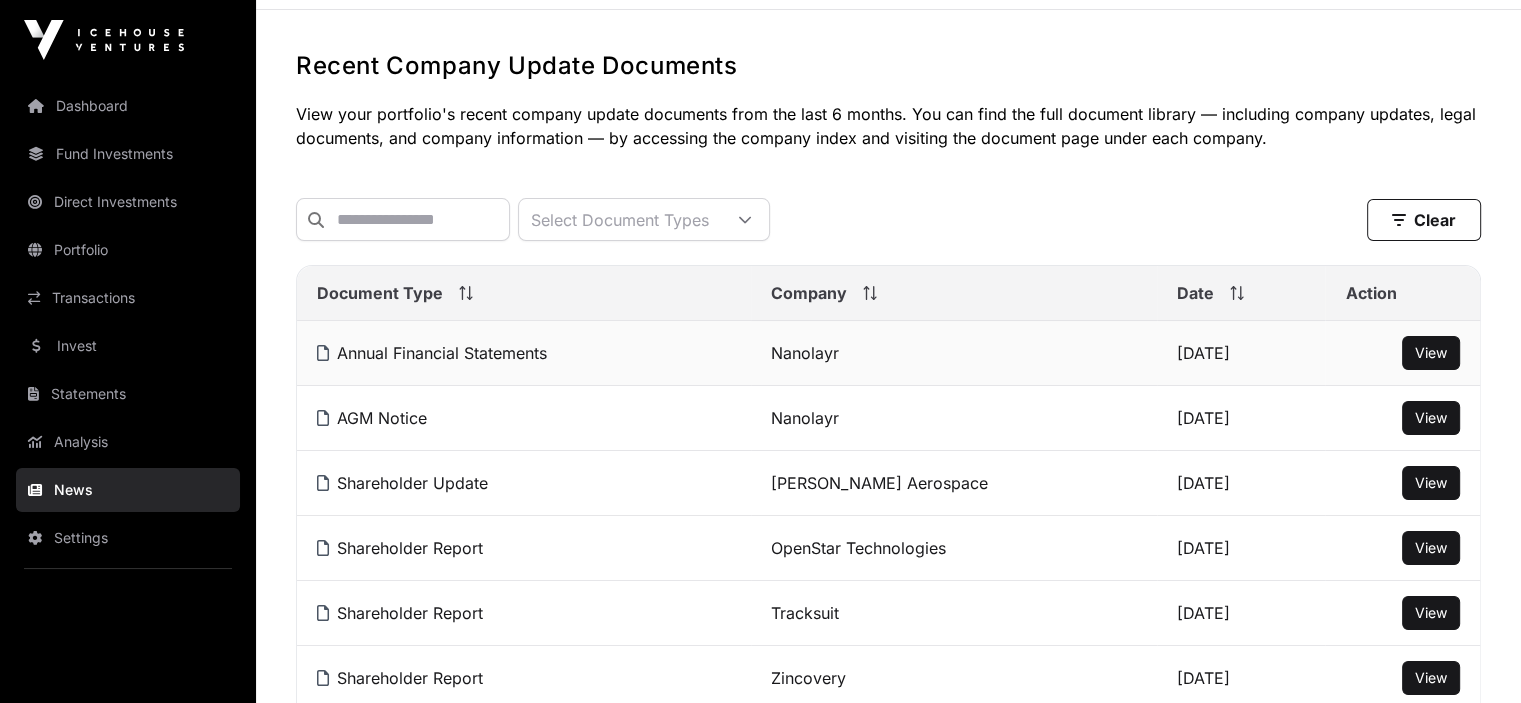 scroll, scrollTop: 100, scrollLeft: 0, axis: vertical 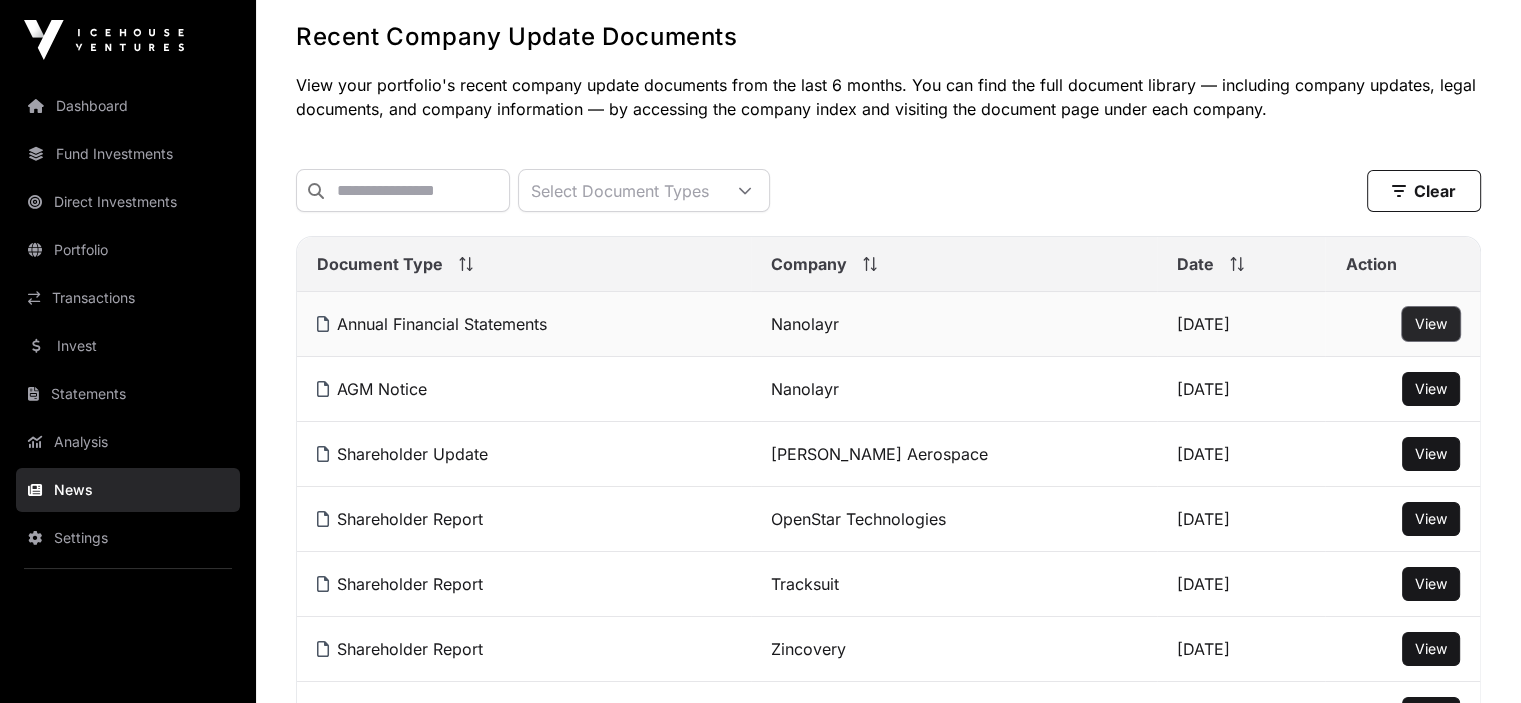click on "View" 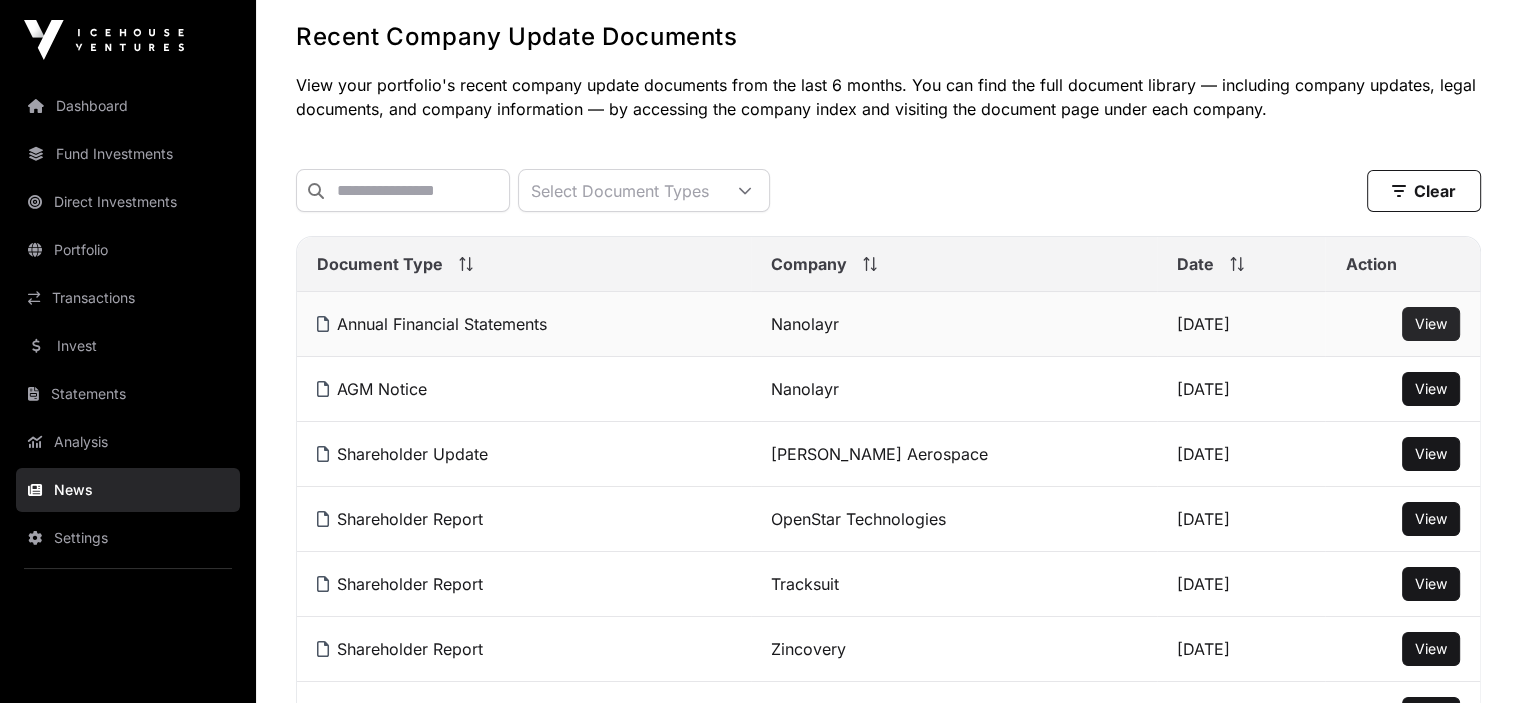 click on "View" 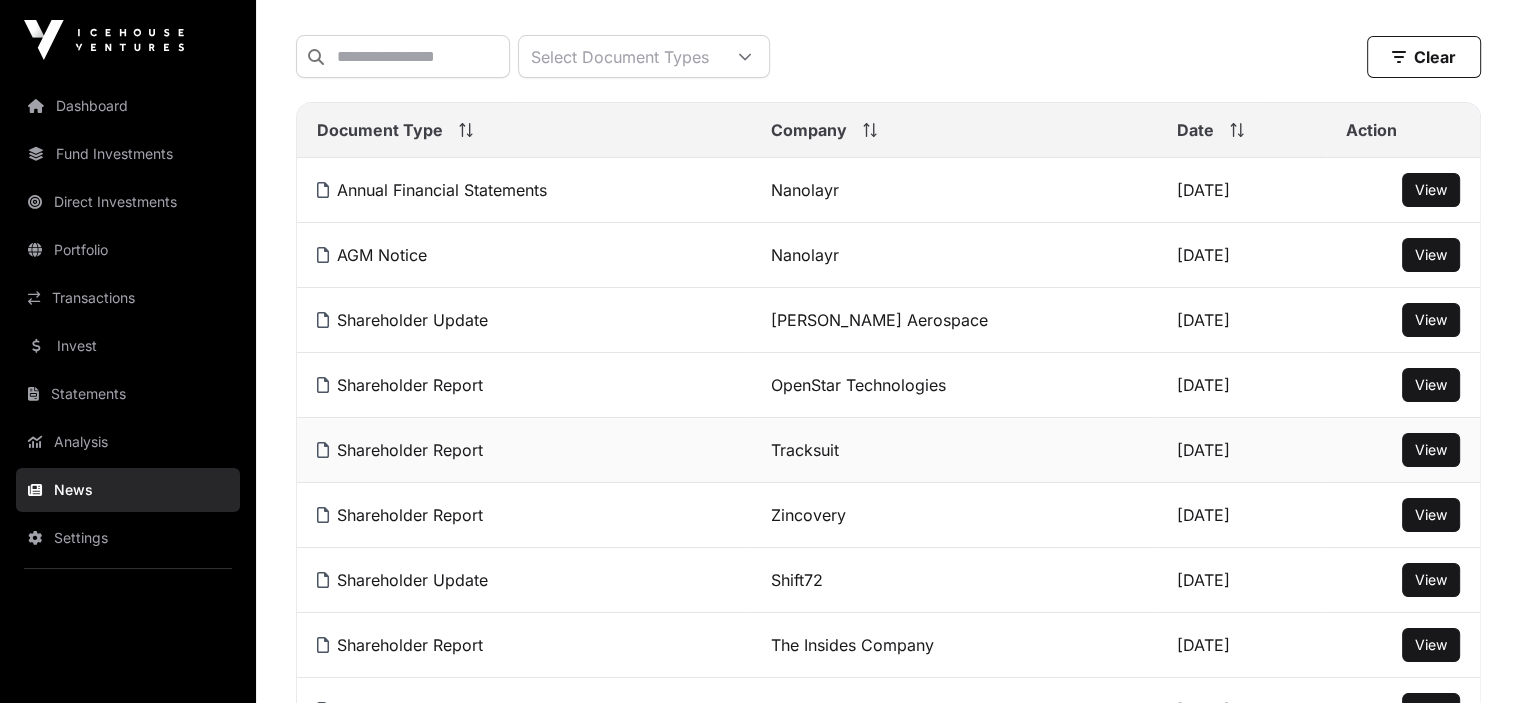 scroll, scrollTop: 200, scrollLeft: 0, axis: vertical 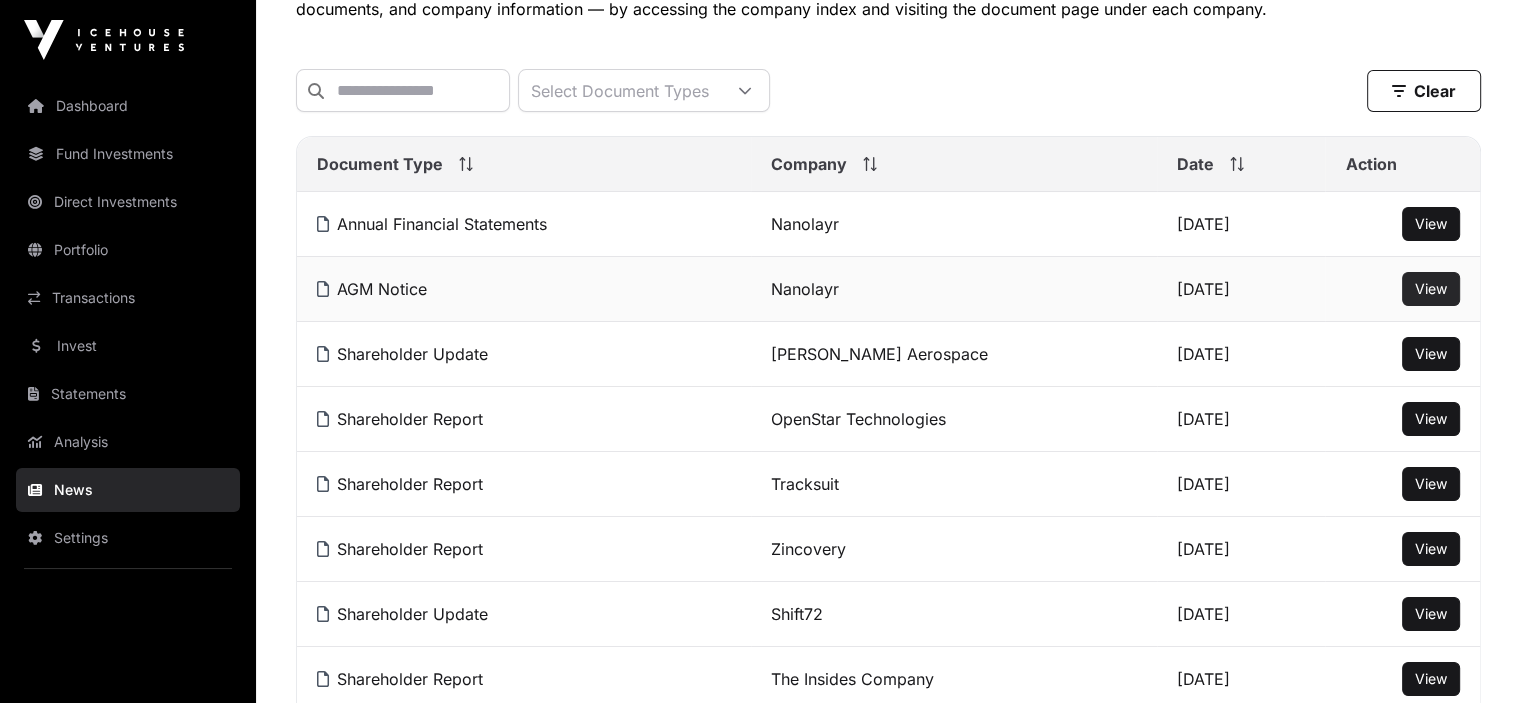 click on "View" 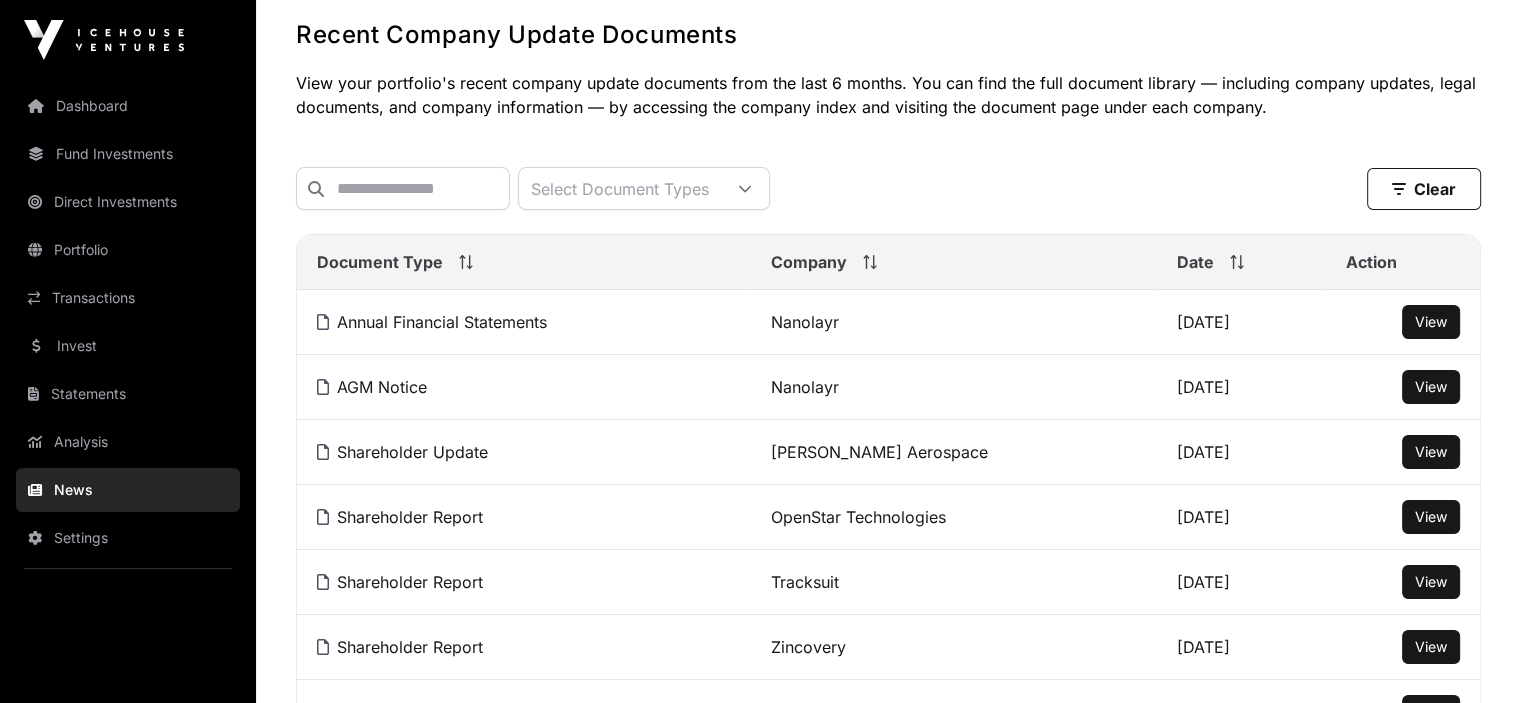 scroll, scrollTop: 100, scrollLeft: 0, axis: vertical 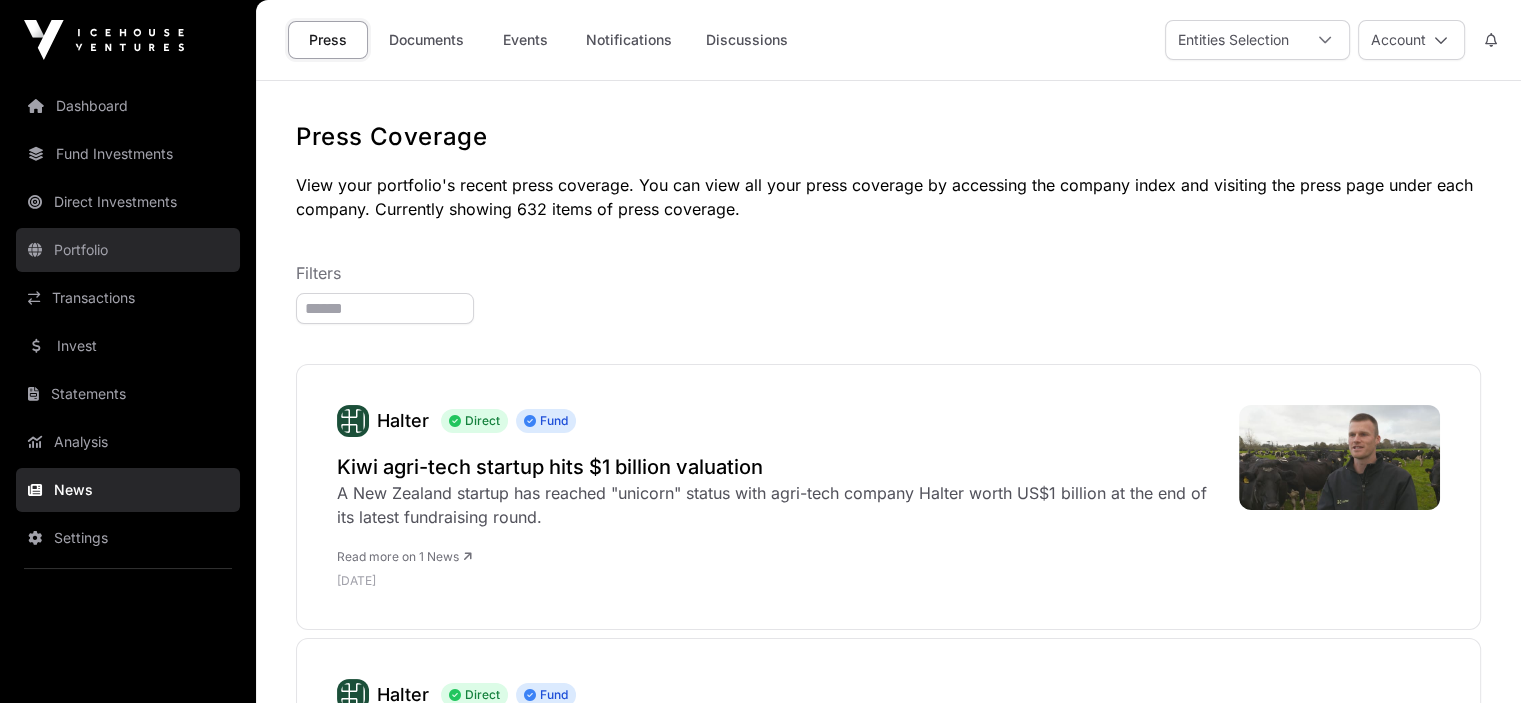 click on "Portfolio" 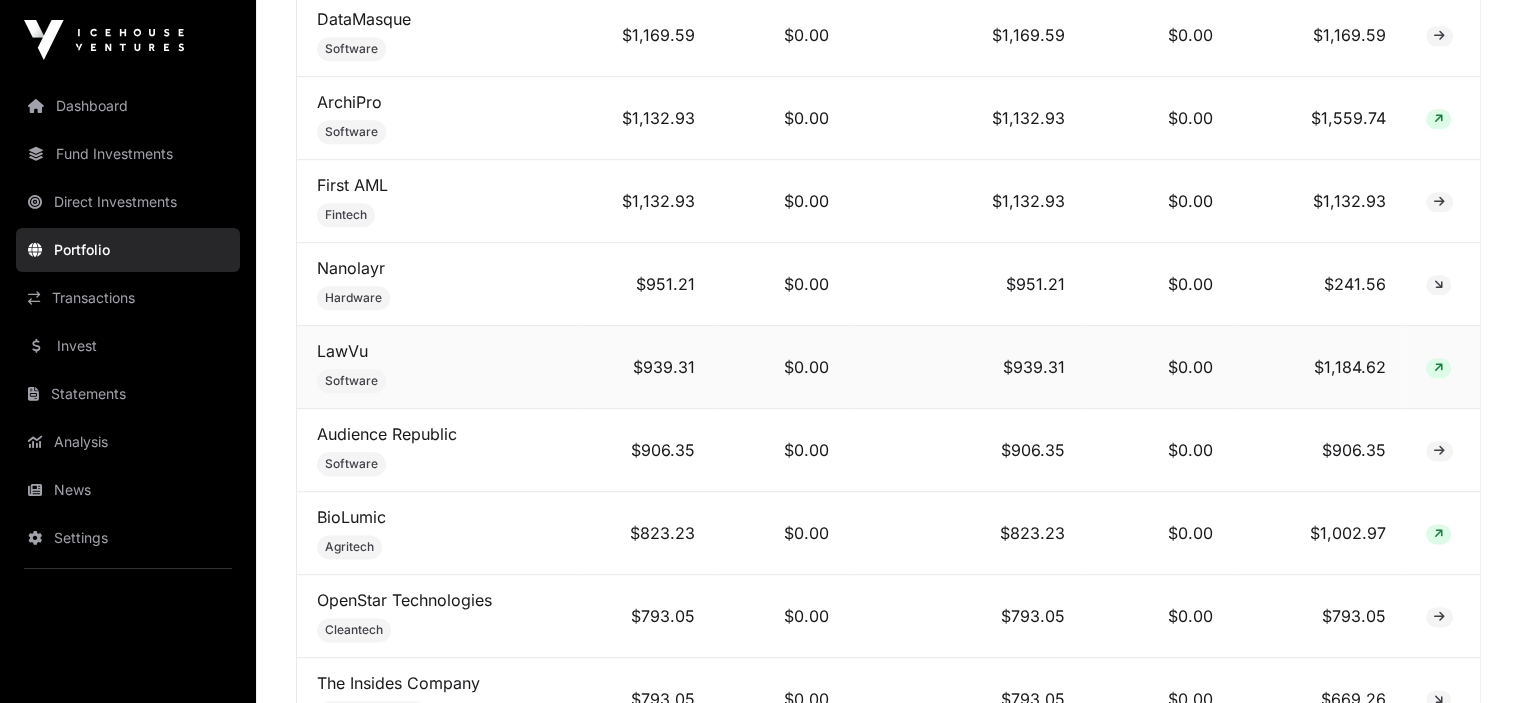 scroll, scrollTop: 2400, scrollLeft: 0, axis: vertical 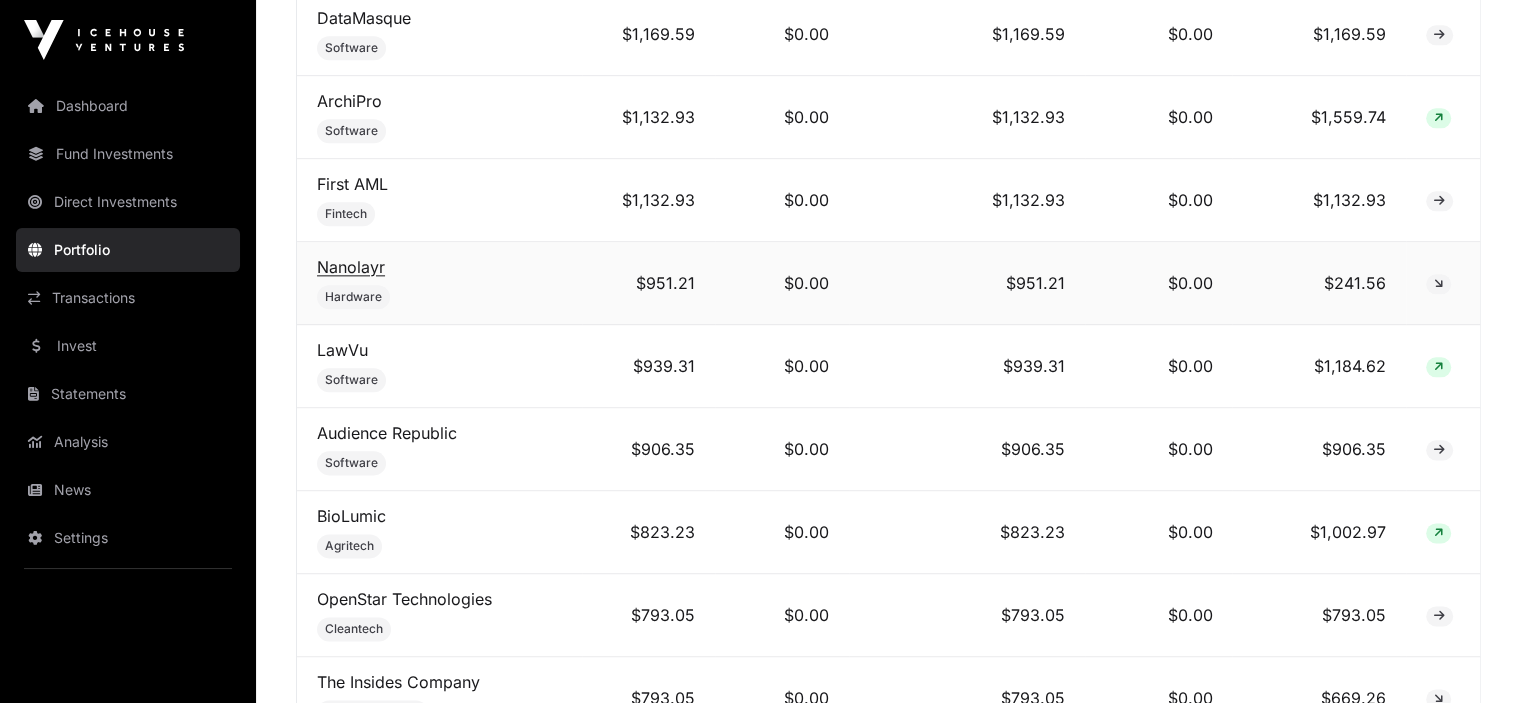 click on "Nanolayr" 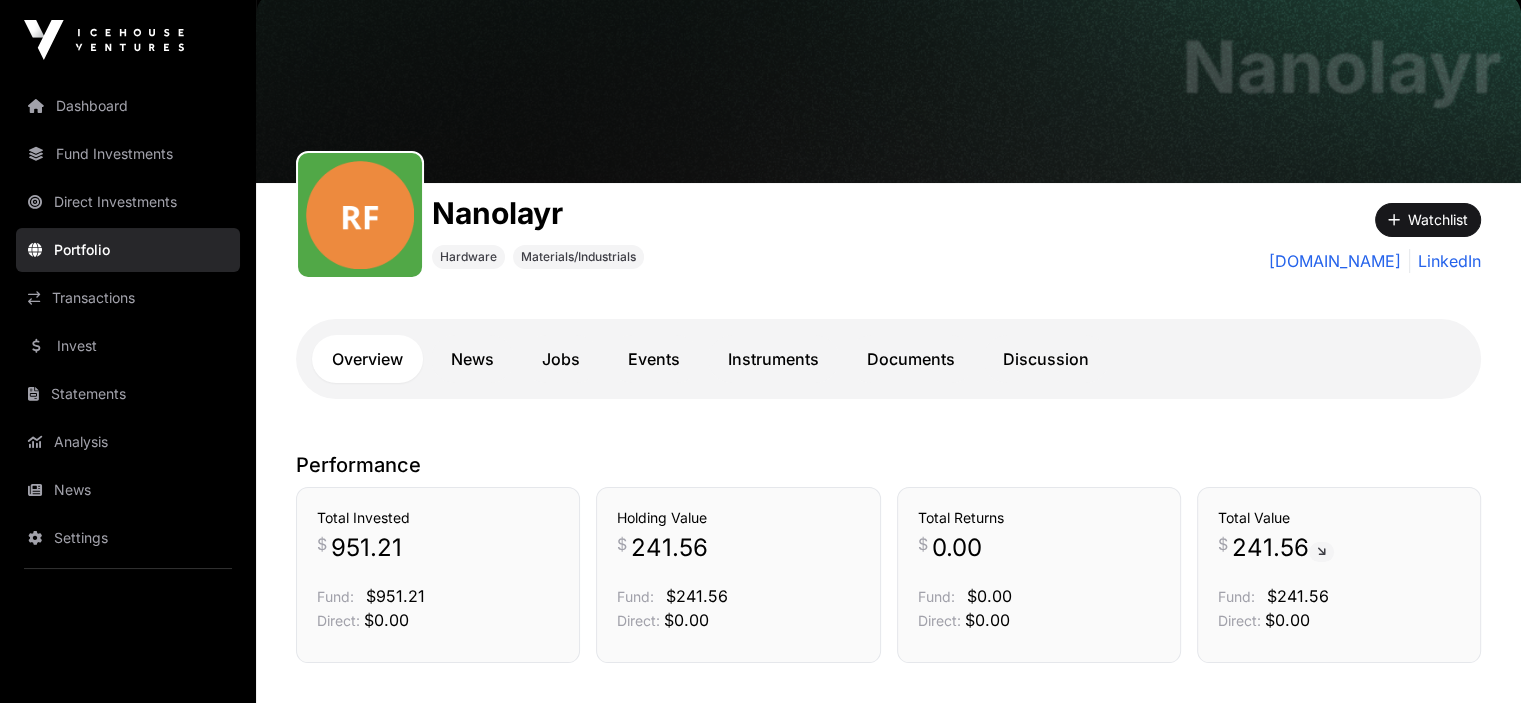 scroll, scrollTop: 100, scrollLeft: 0, axis: vertical 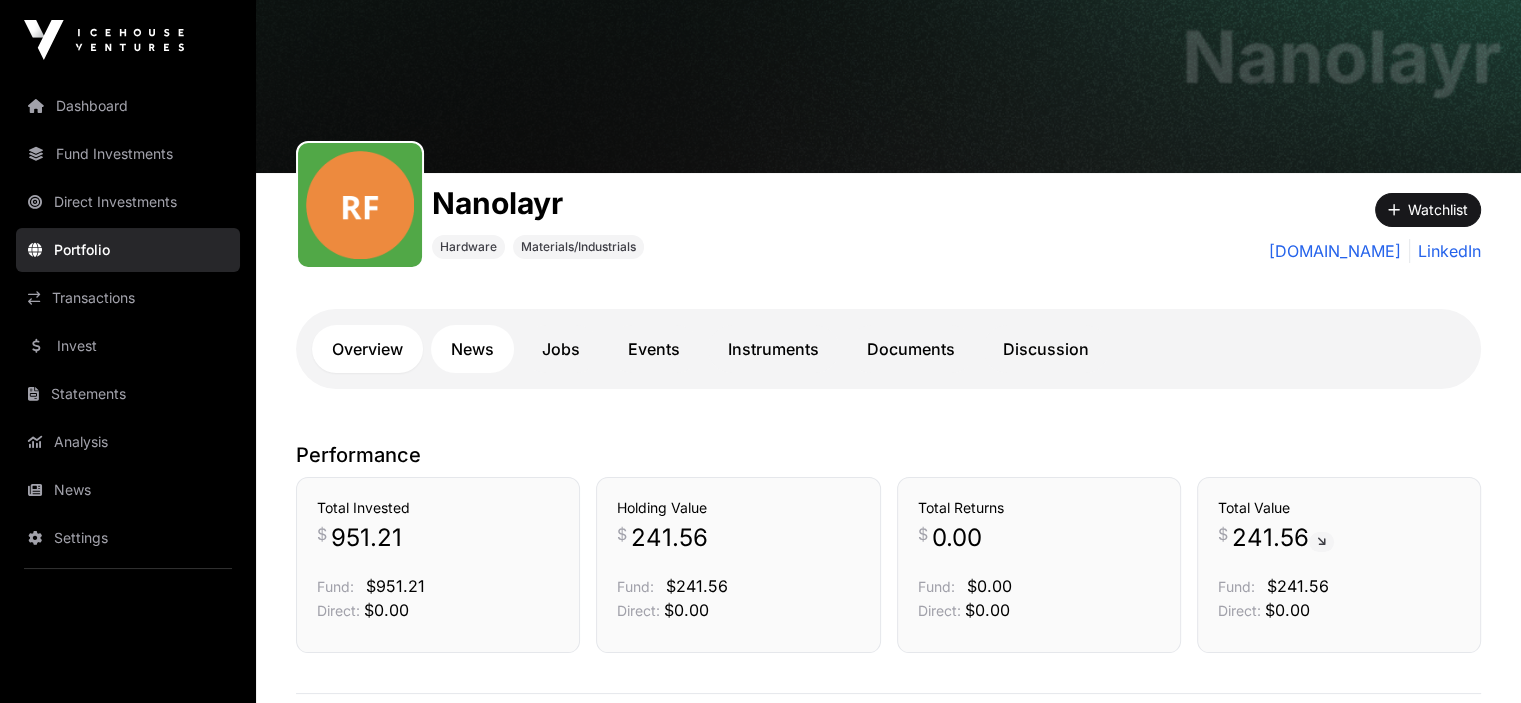 click on "News" 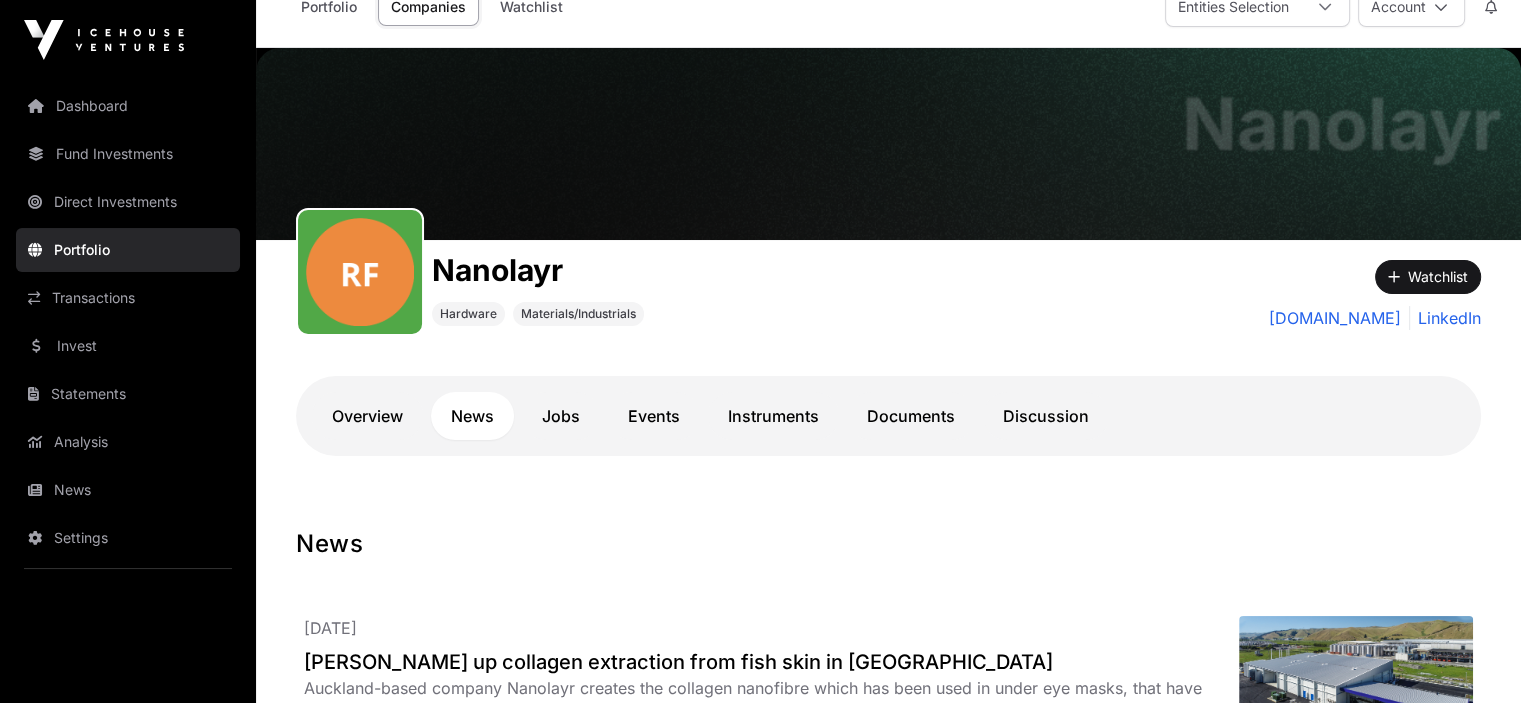 scroll, scrollTop: 0, scrollLeft: 0, axis: both 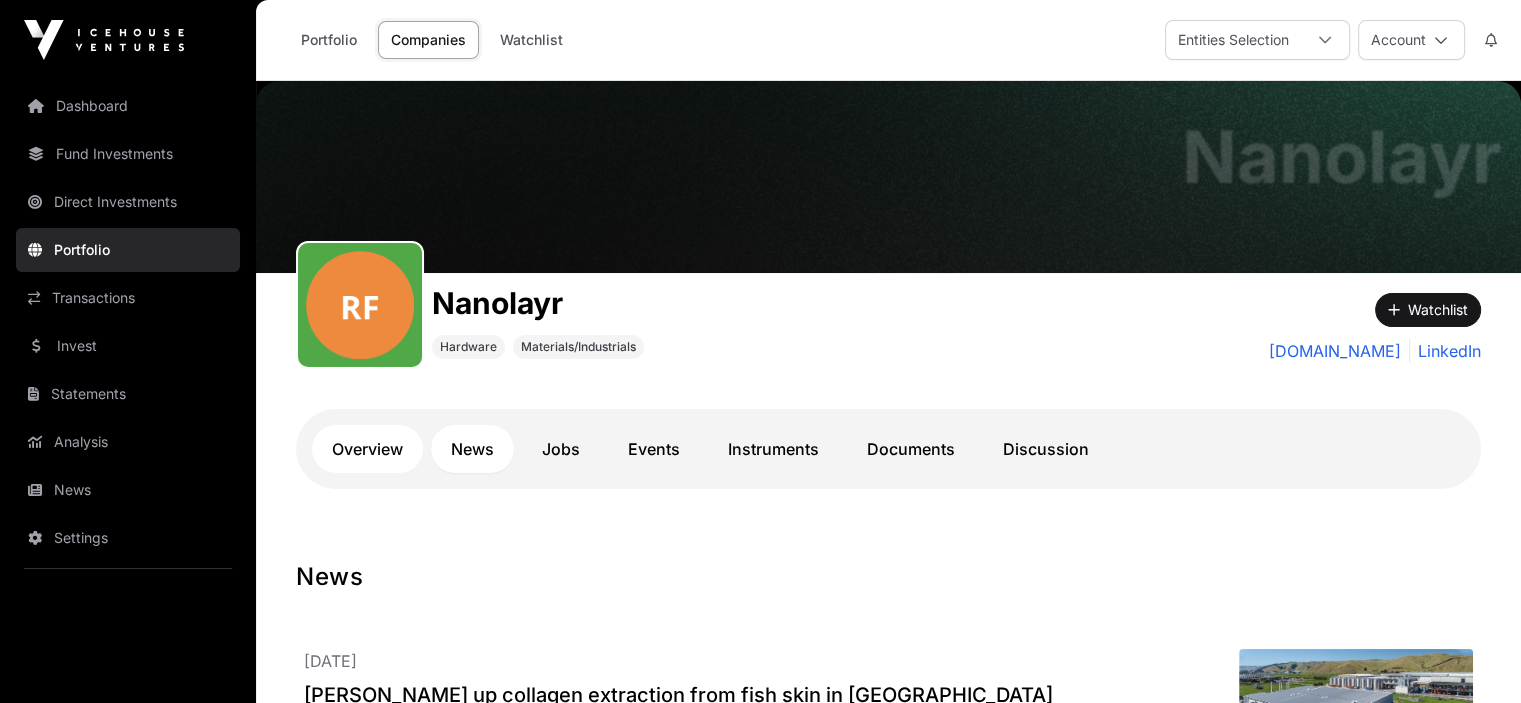 click on "Overview" 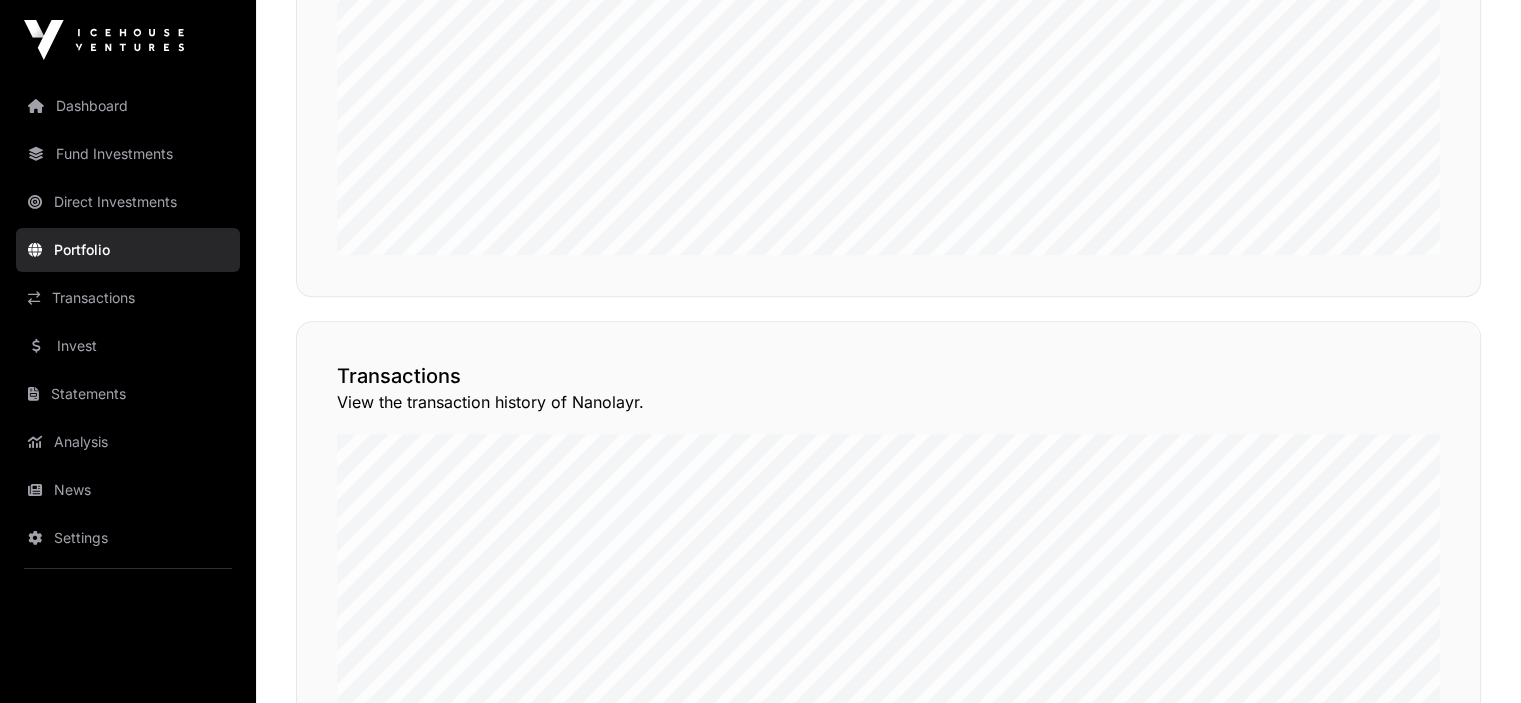 scroll, scrollTop: 837, scrollLeft: 0, axis: vertical 